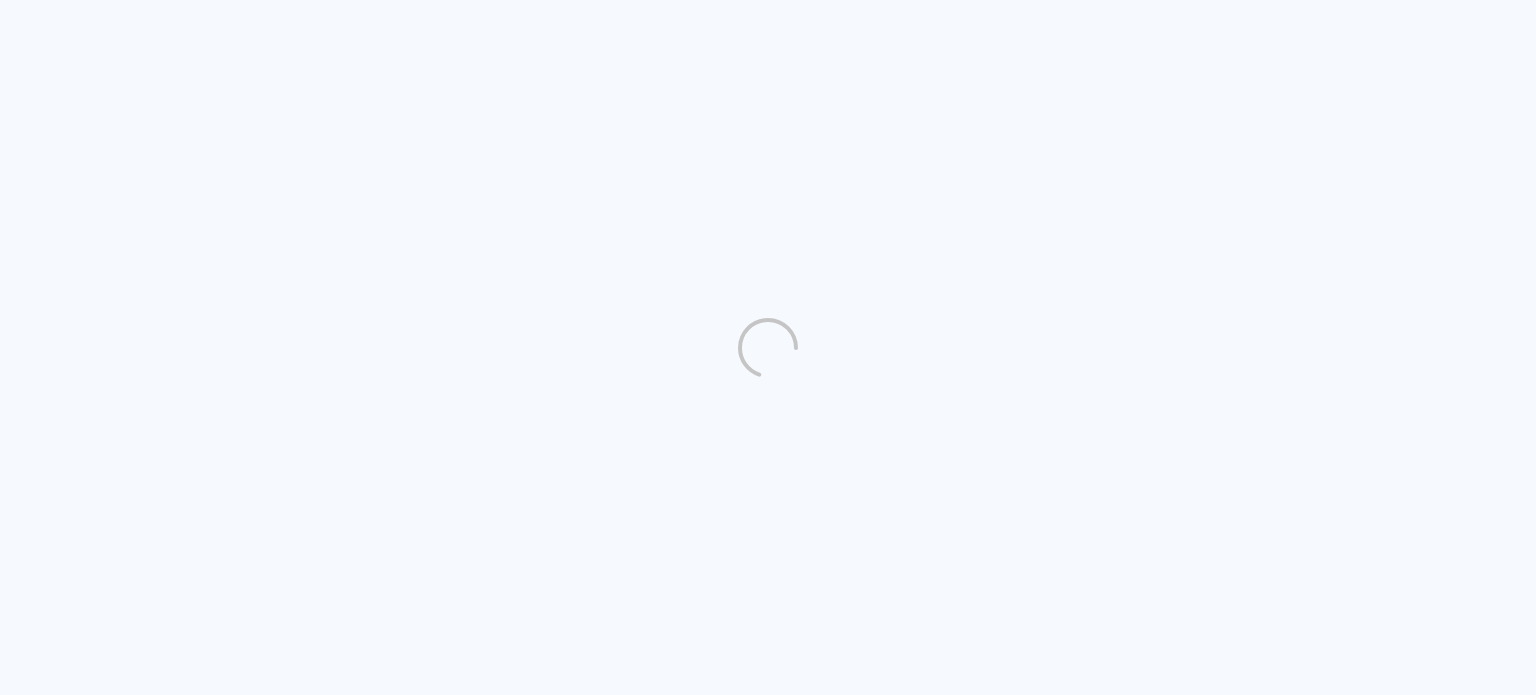 scroll, scrollTop: 0, scrollLeft: 0, axis: both 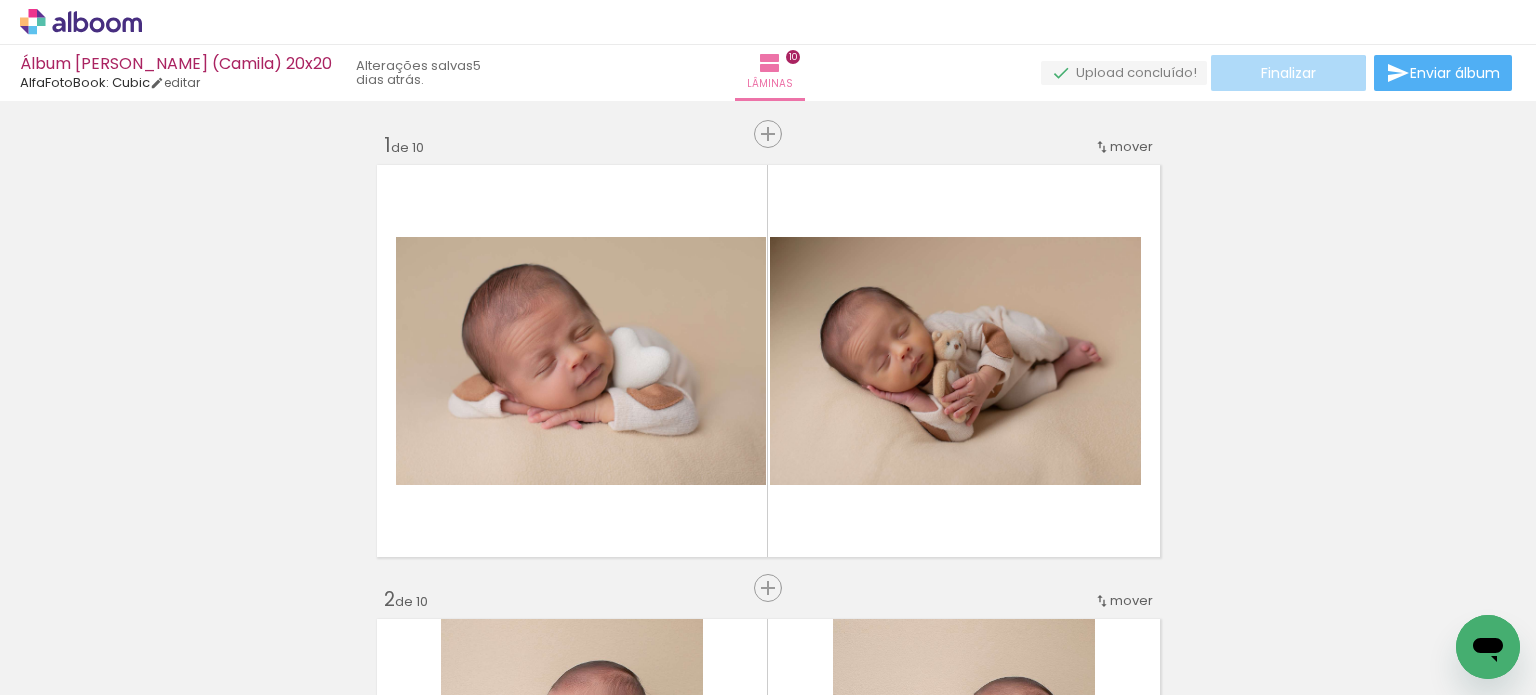 click on "Finalizar" 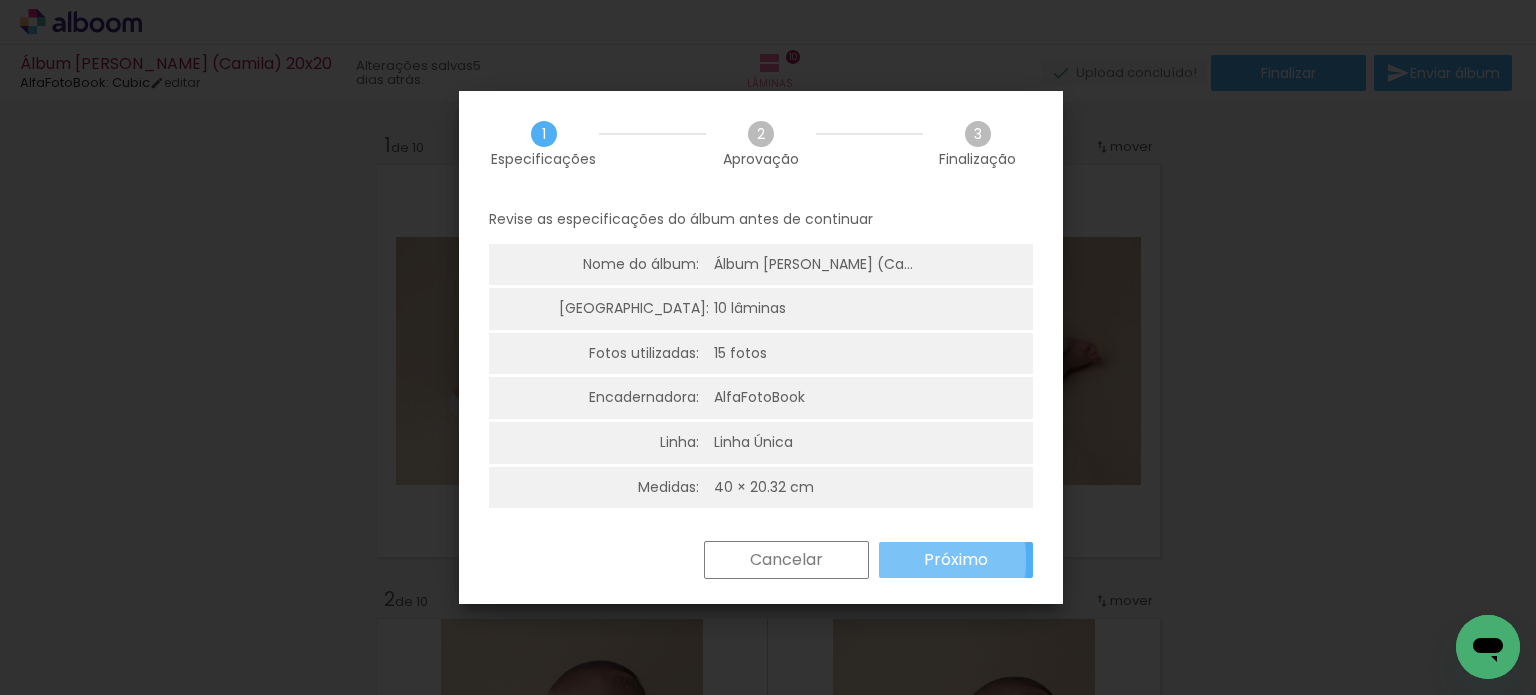 click on "Próximo" at bounding box center [0, 0] 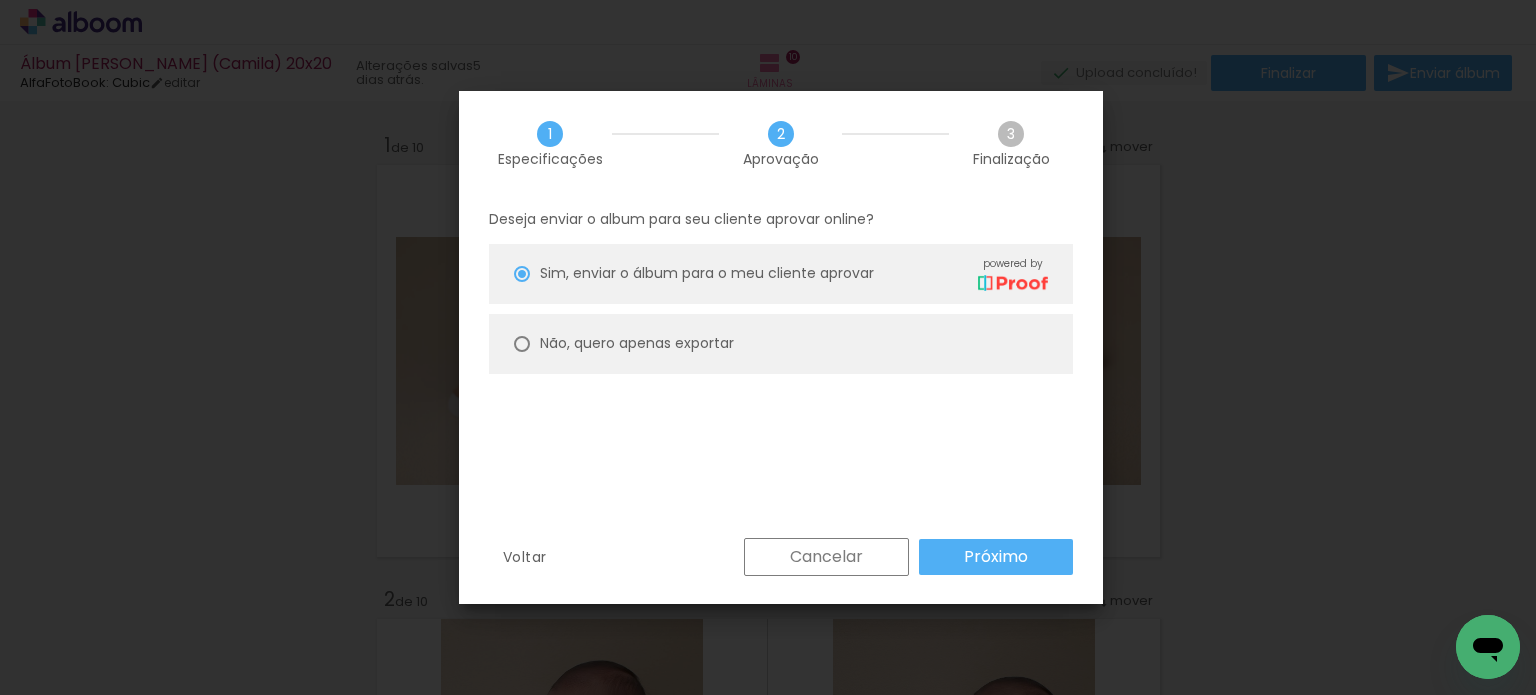 click on "Não, quero apenas exportar" at bounding box center (781, 344) 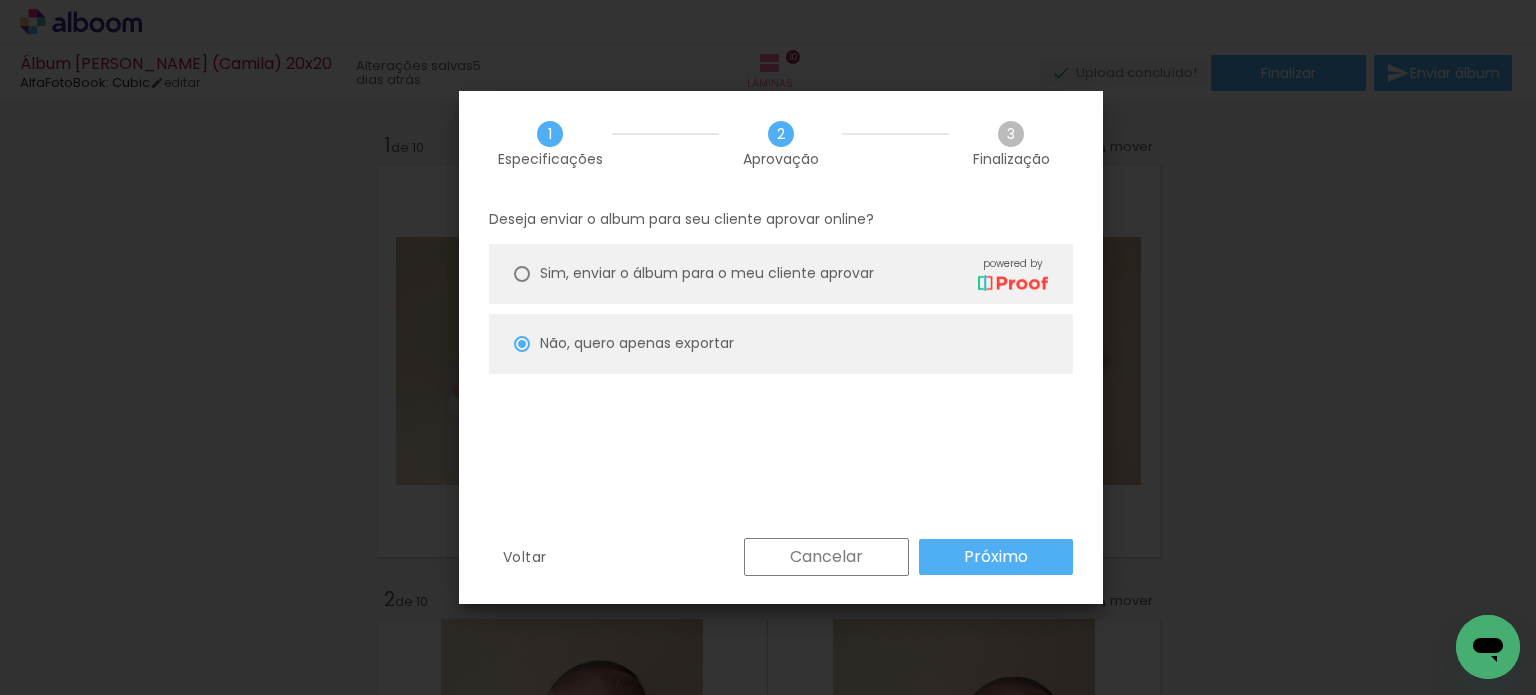 click on "Próximo" at bounding box center (0, 0) 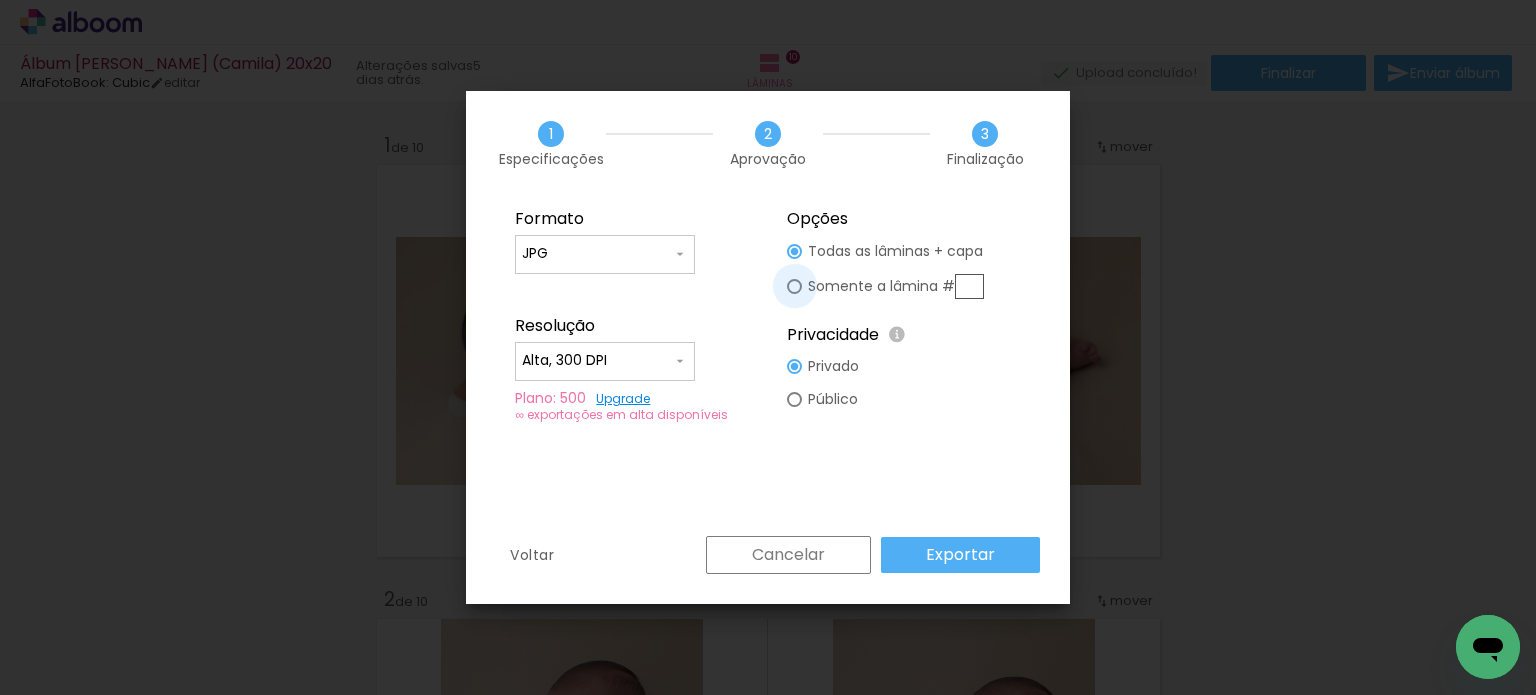 click at bounding box center (794, 251) 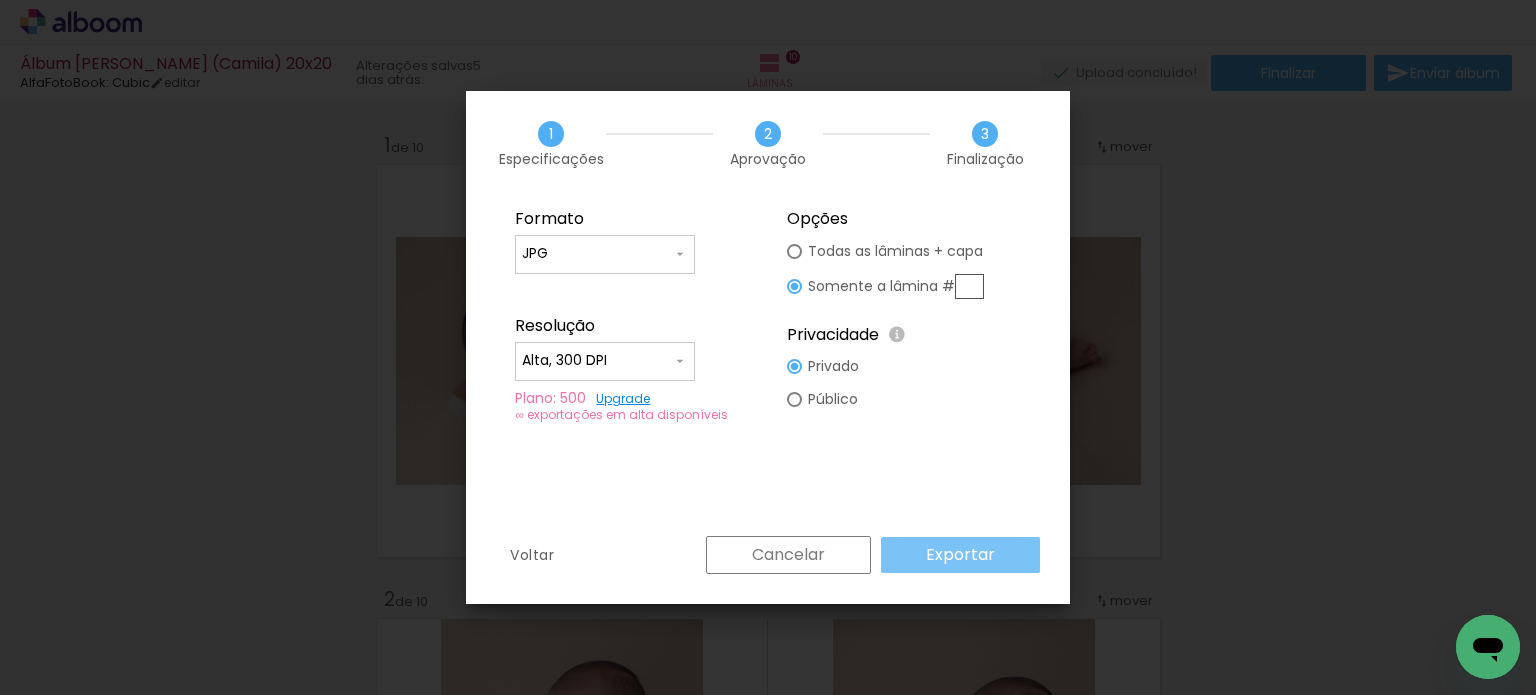 click on "Exportar" at bounding box center [0, 0] 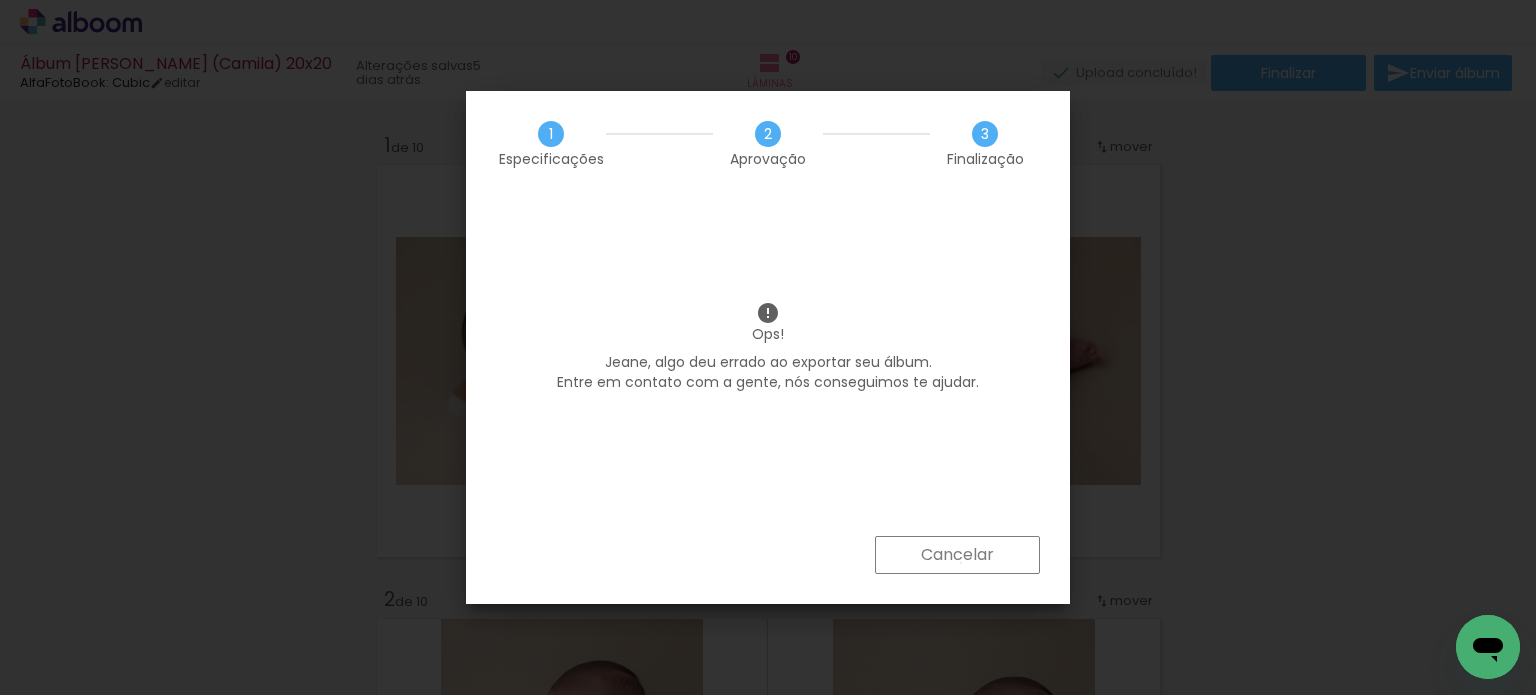 click on "Cancelar" at bounding box center [0, 0] 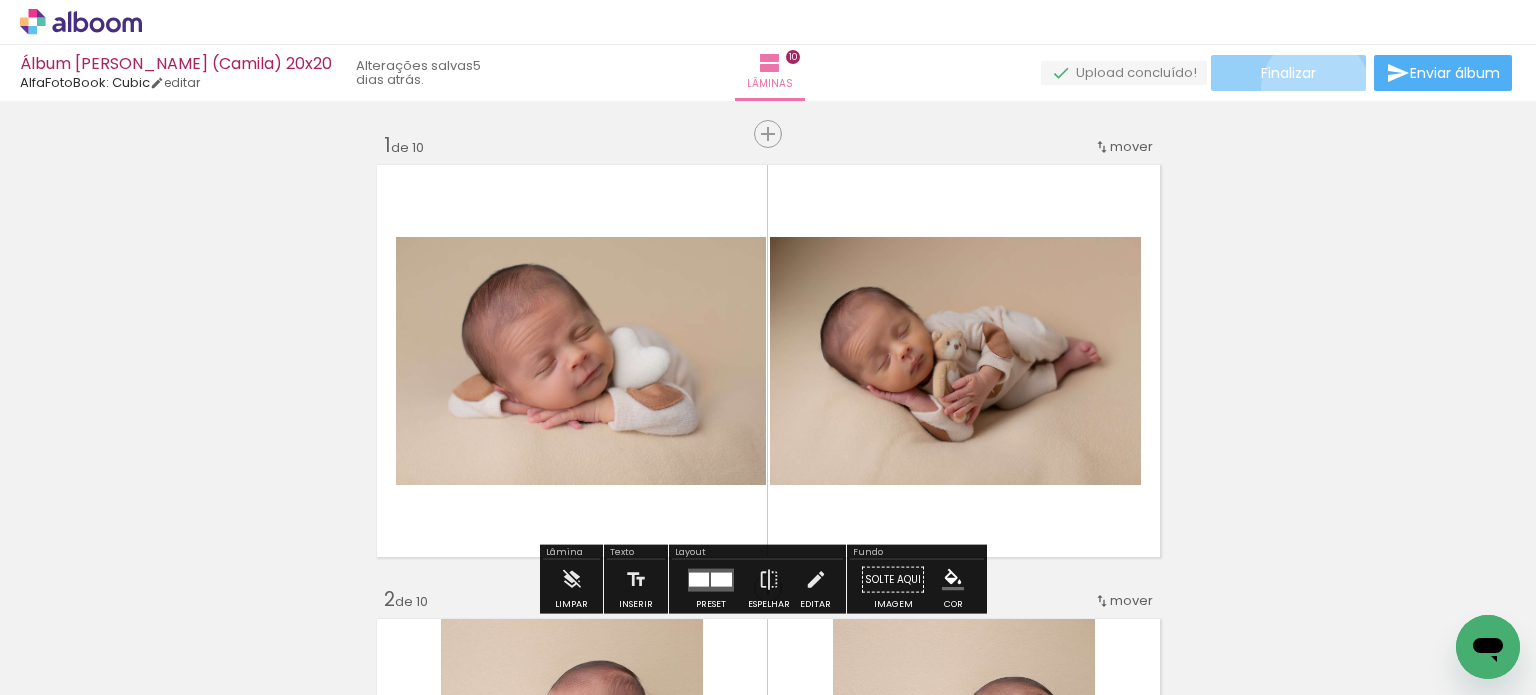 click on "Finalizar" 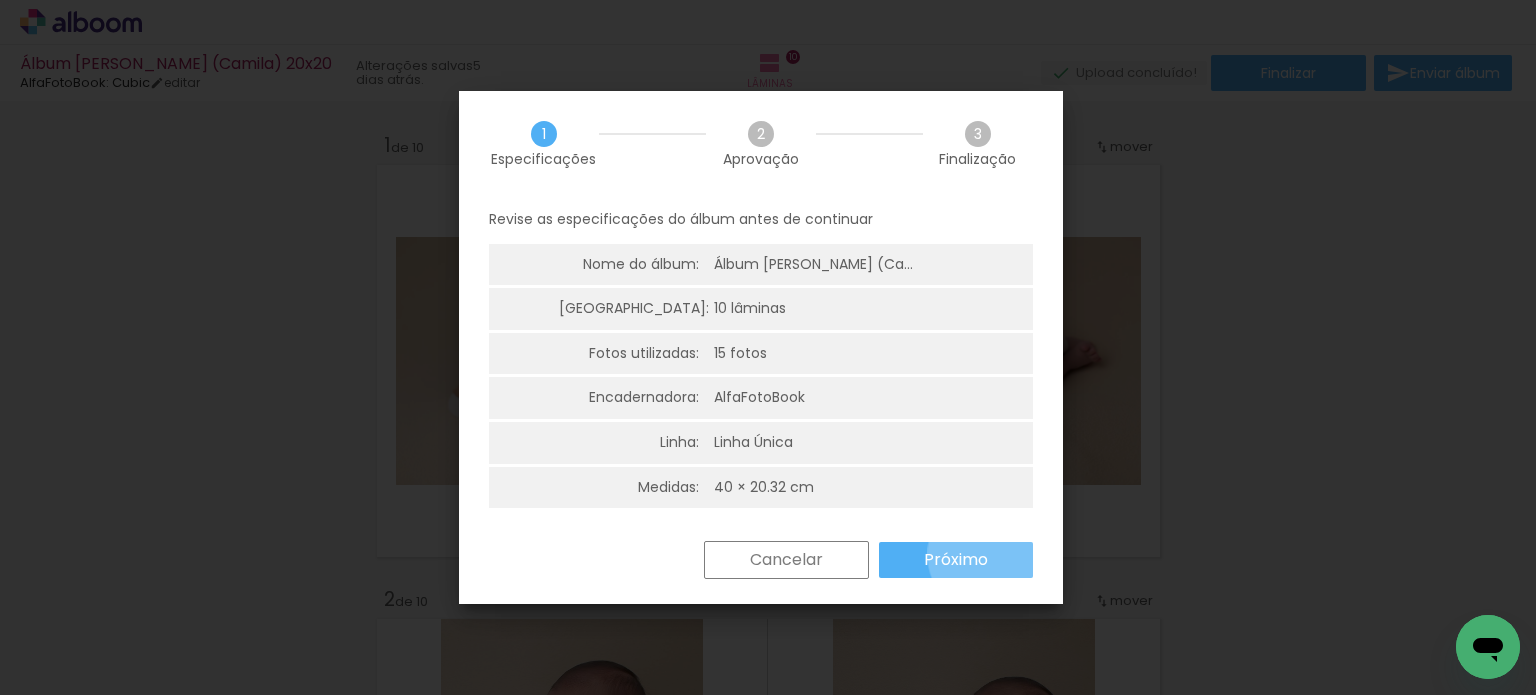 click on "Próximo" at bounding box center [956, 560] 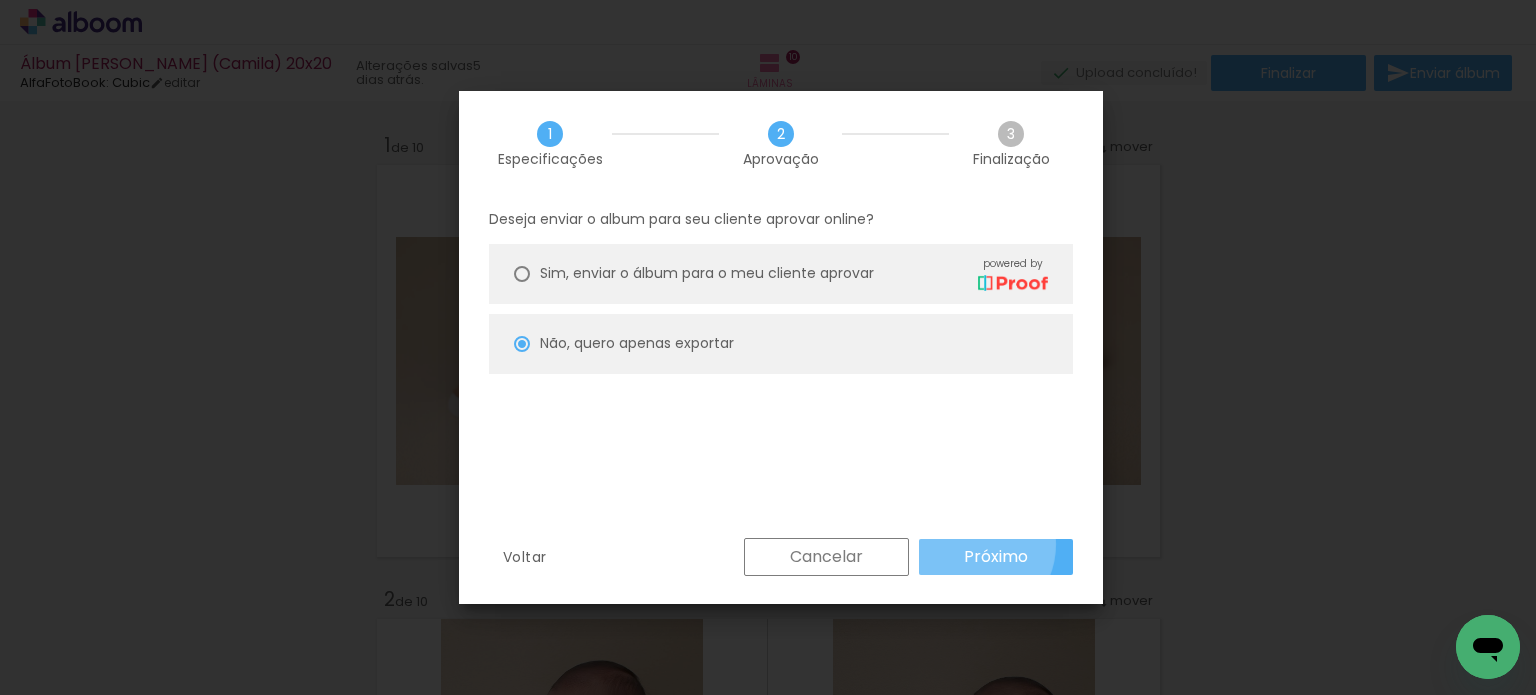 click on "Próximo" at bounding box center [996, 557] 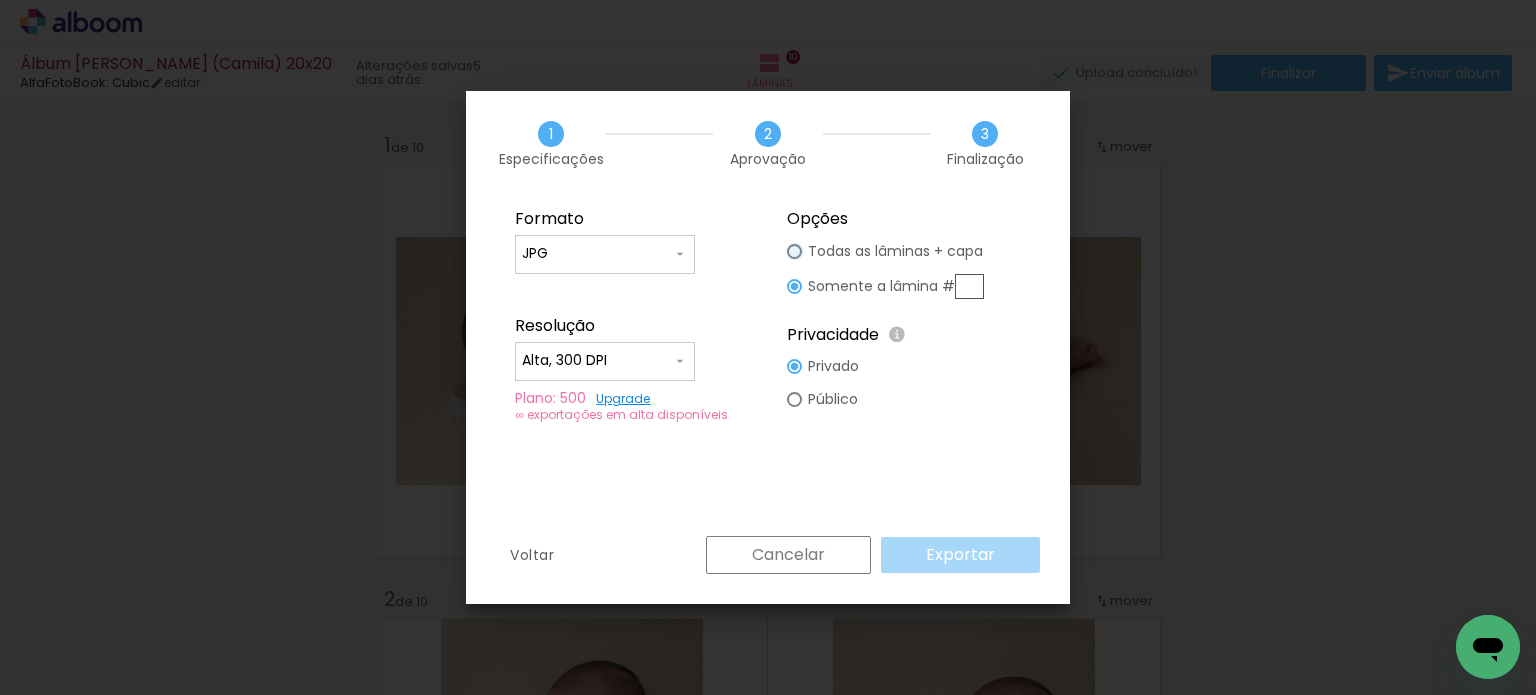 click at bounding box center (794, 251) 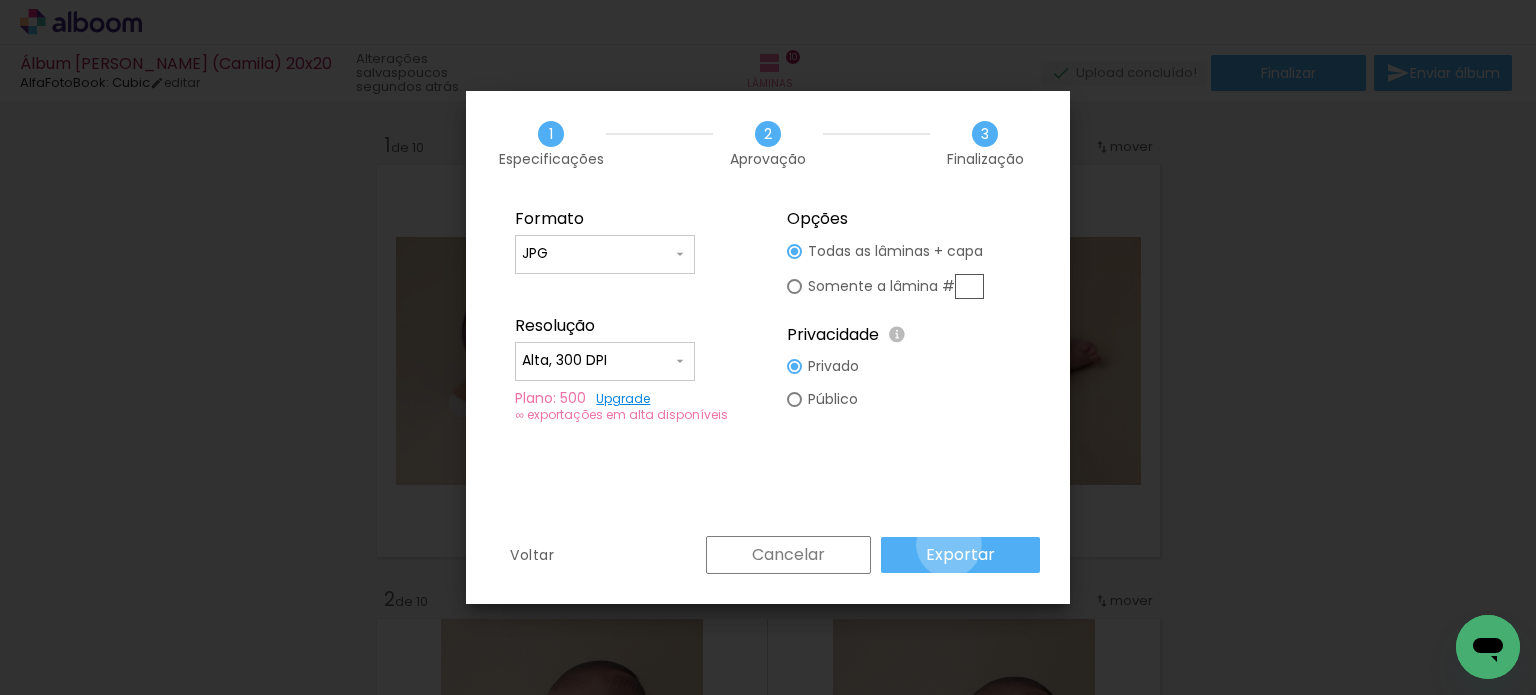 click on "Exportar" at bounding box center (0, 0) 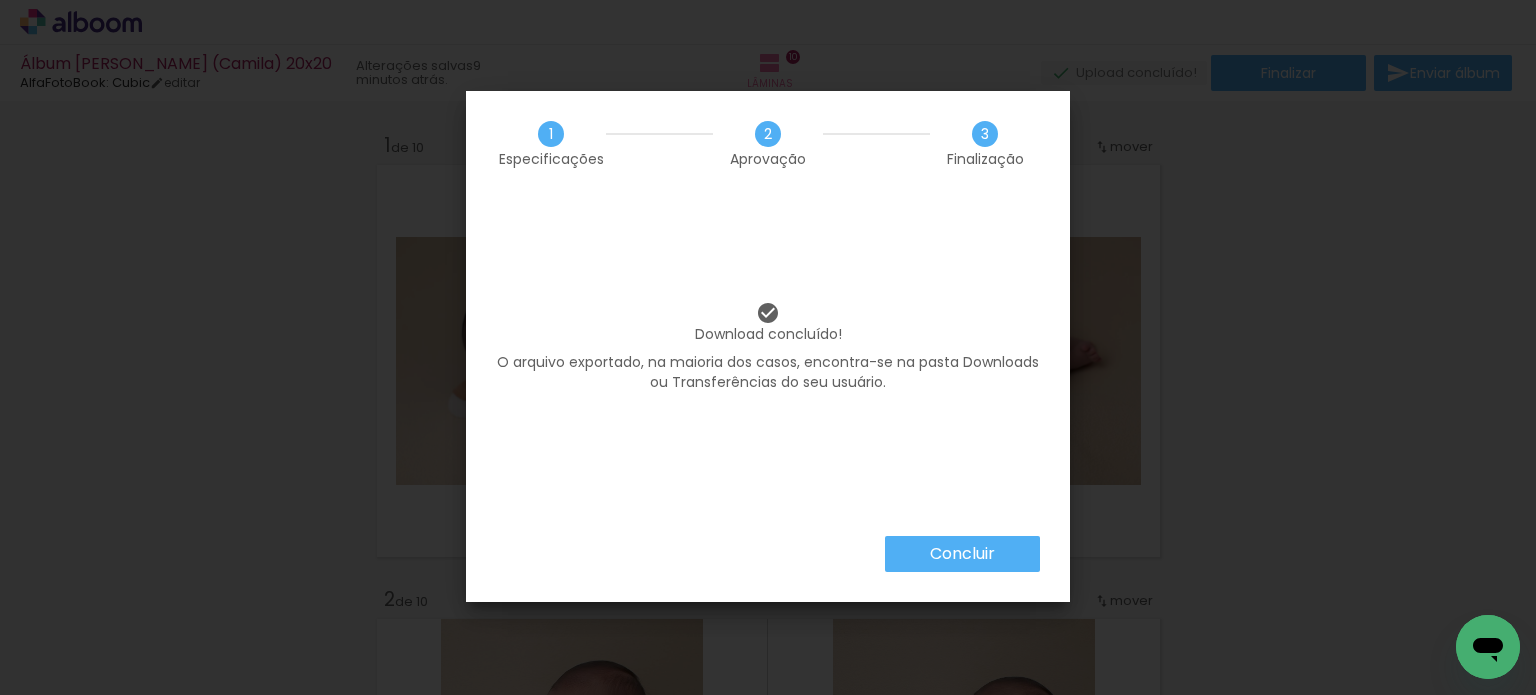 click on "Concluir" at bounding box center [0, 0] 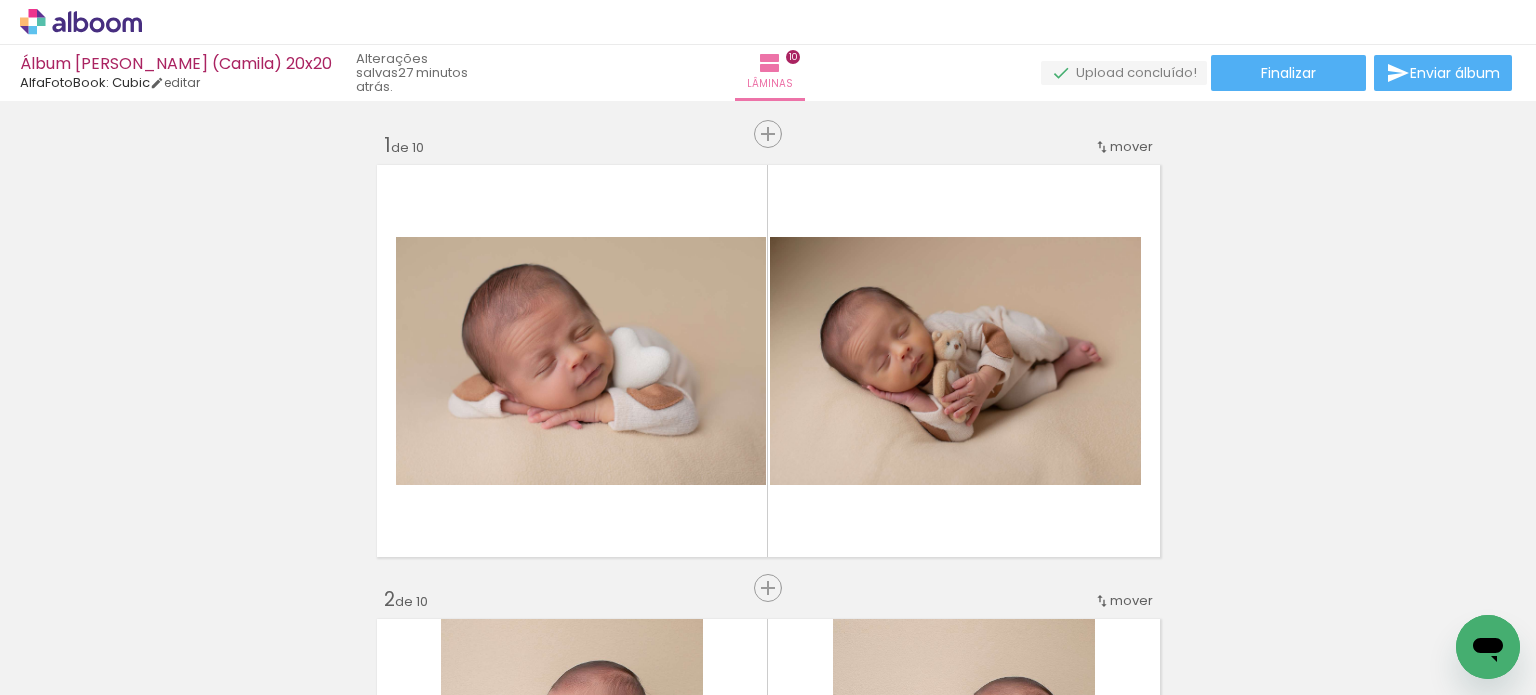click 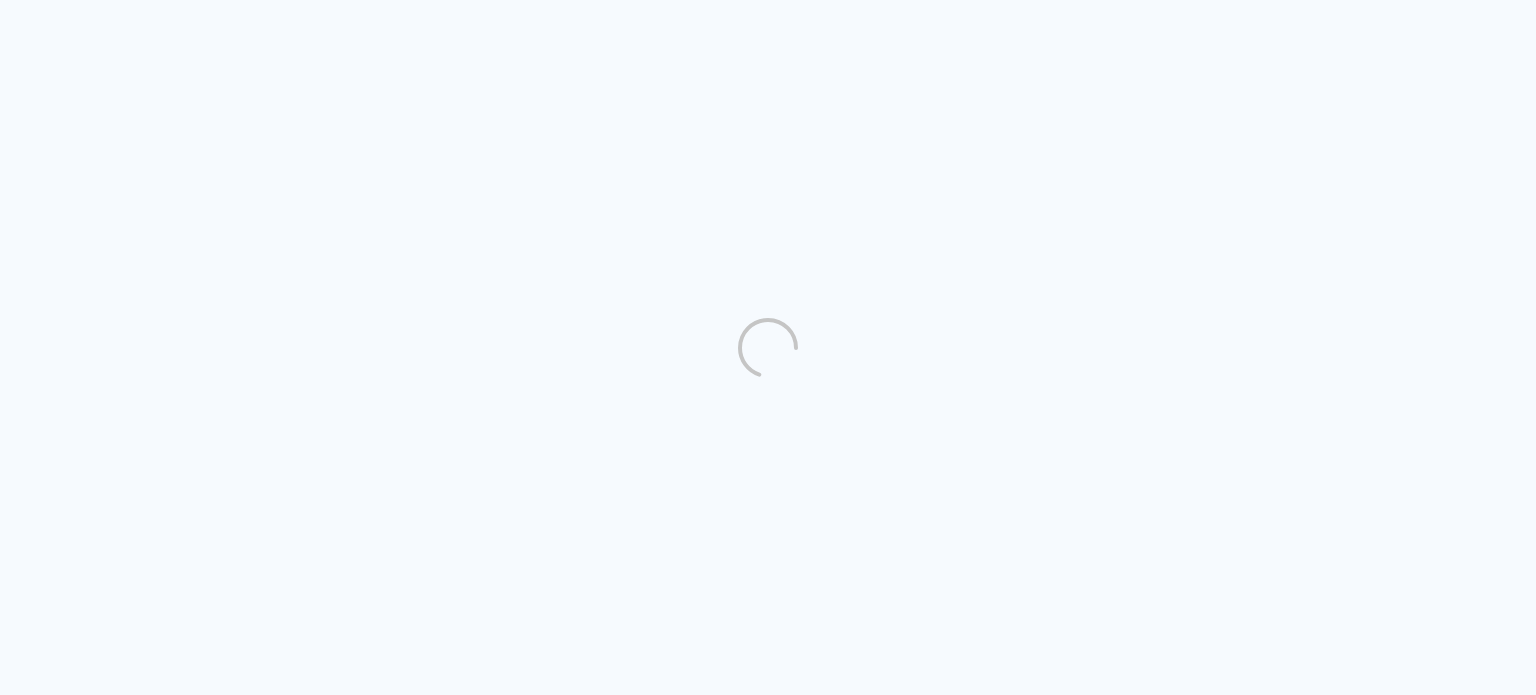 scroll, scrollTop: 0, scrollLeft: 0, axis: both 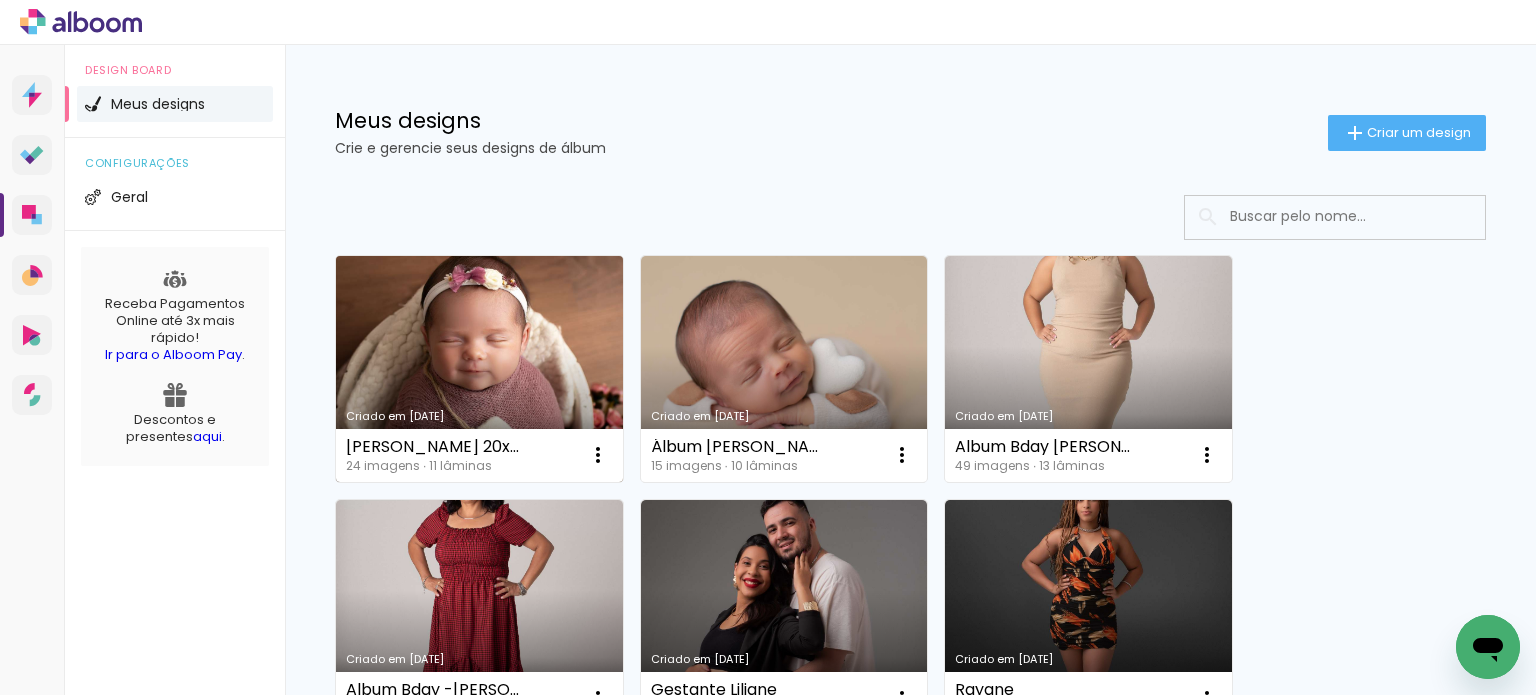 click on "Criado em [DATE]" at bounding box center (479, 369) 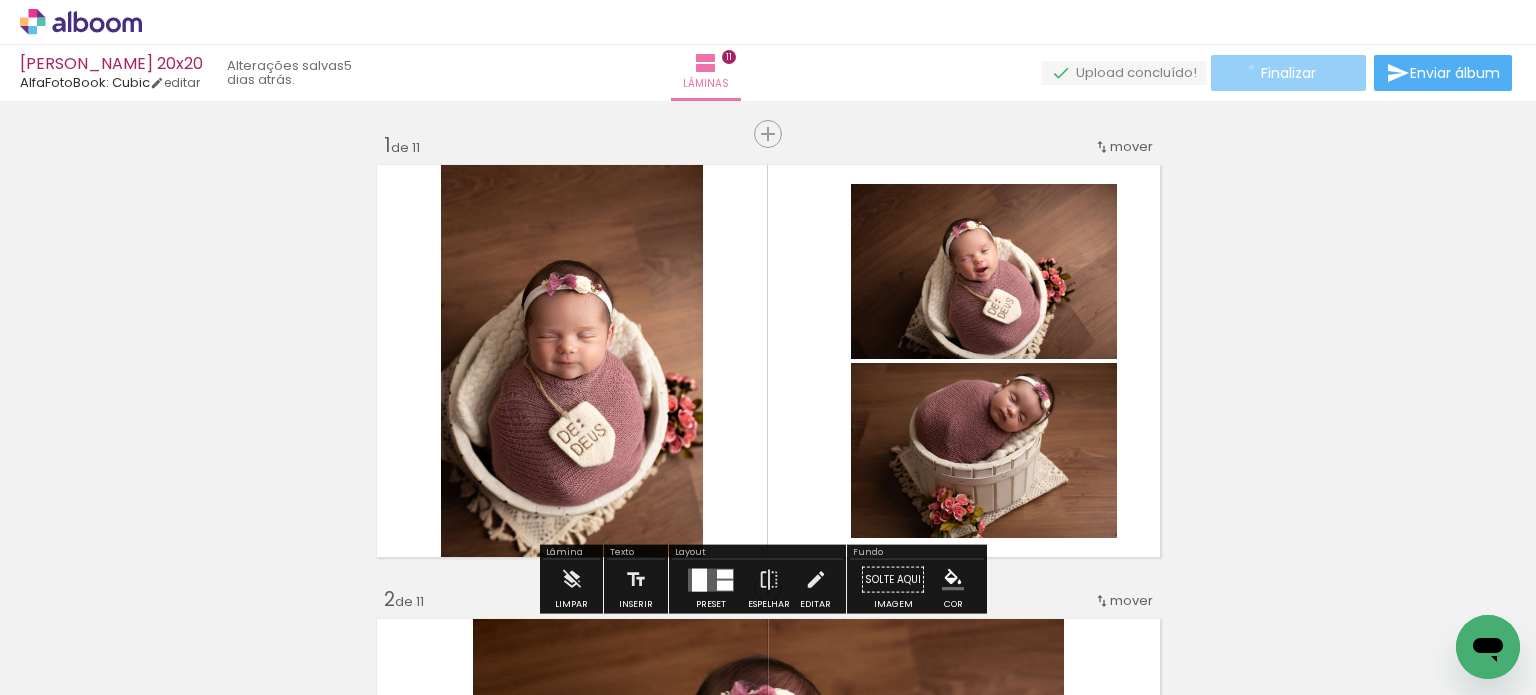 click on "Finalizar" 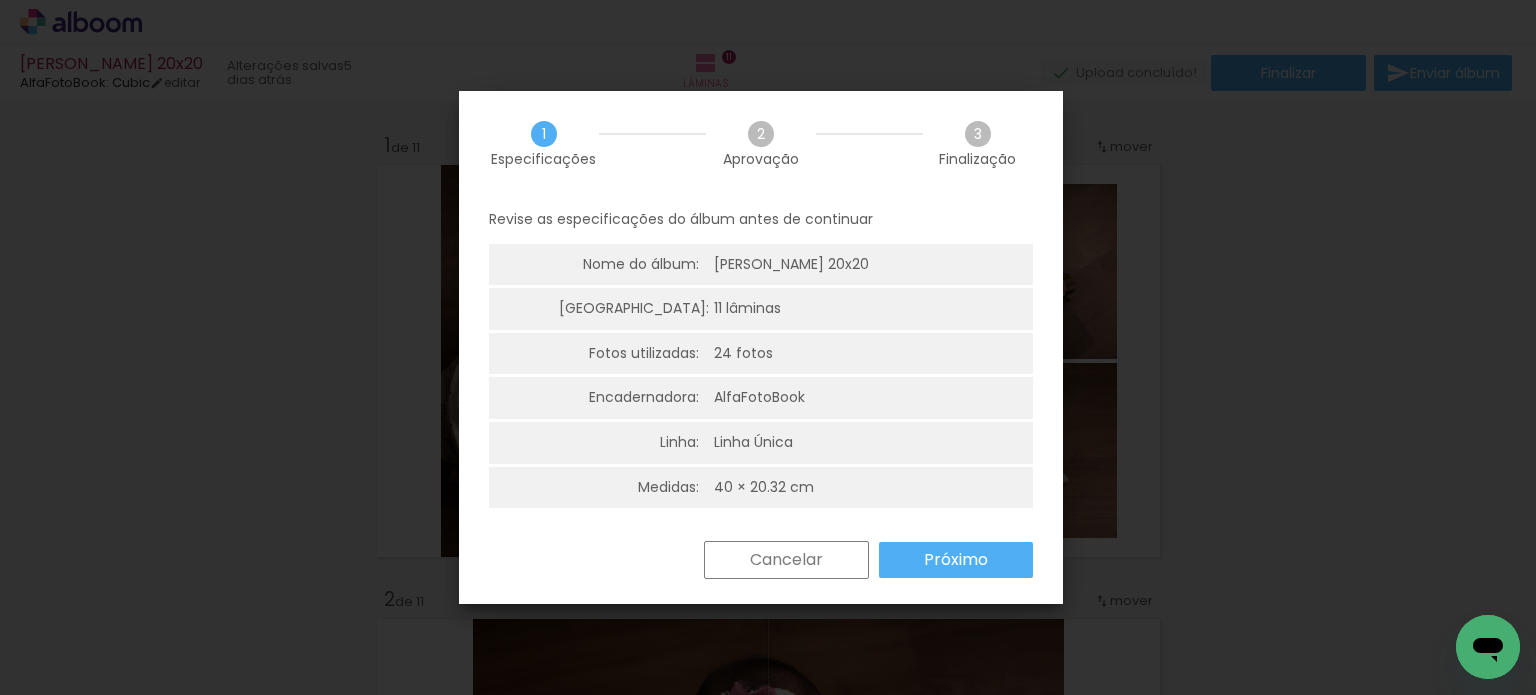 click on "Próximo" at bounding box center [0, 0] 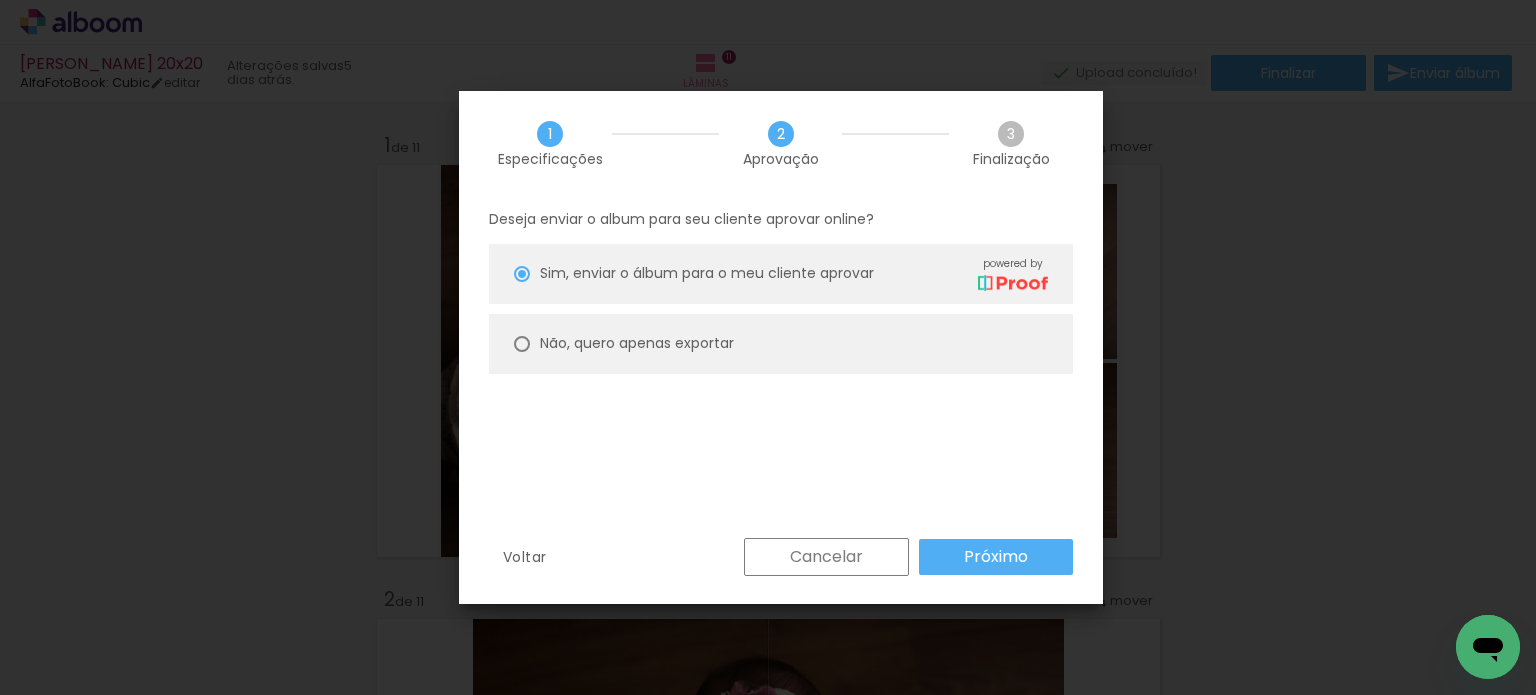 click on "Não, quero apenas exportar" at bounding box center (781, 344) 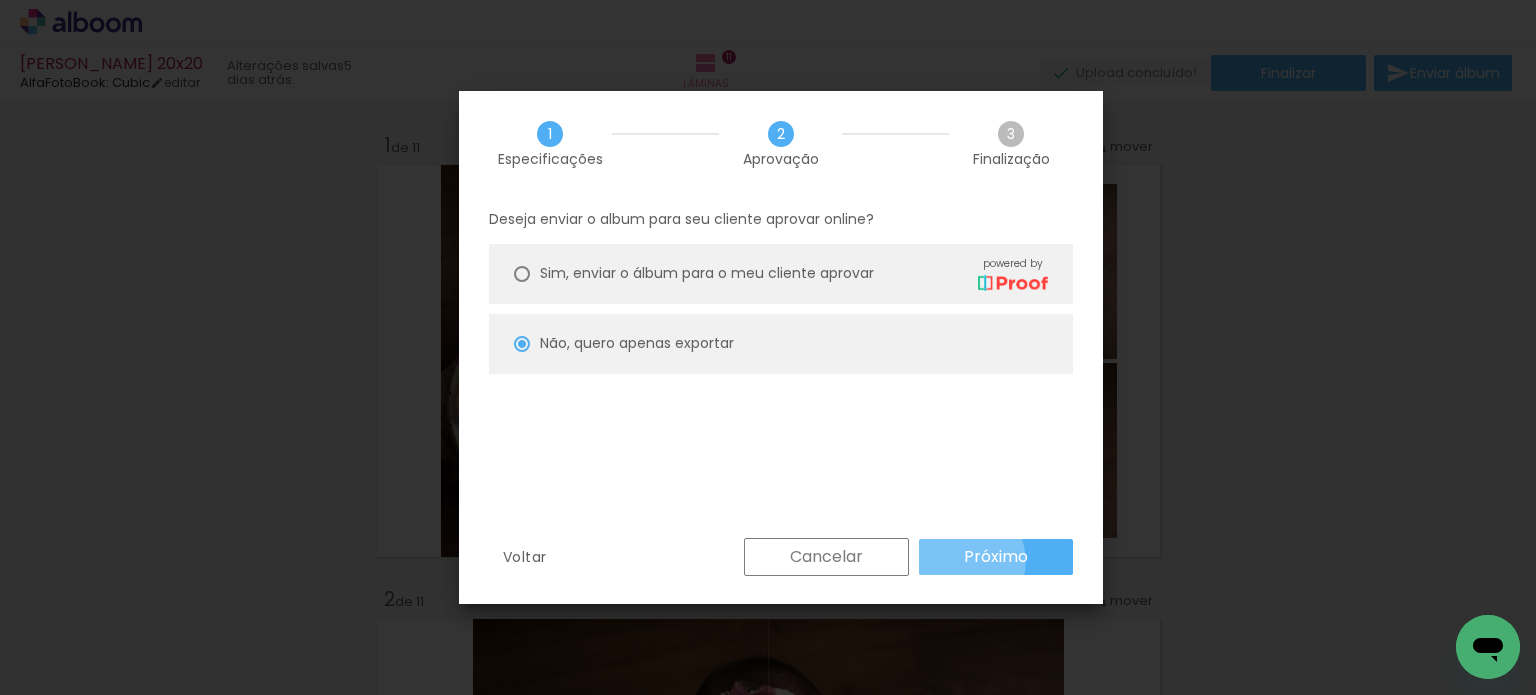 click on "Próximo" at bounding box center (996, 557) 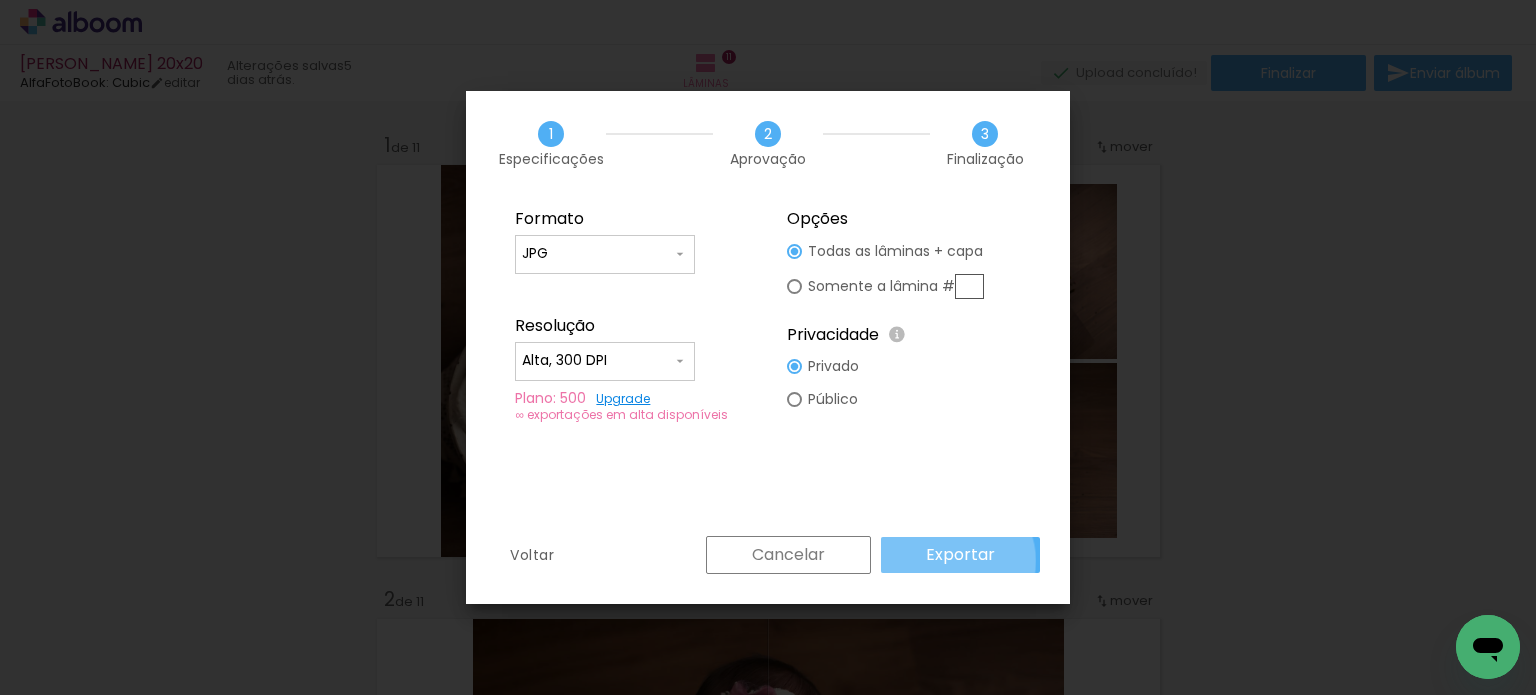 click on "Exportar" at bounding box center [0, 0] 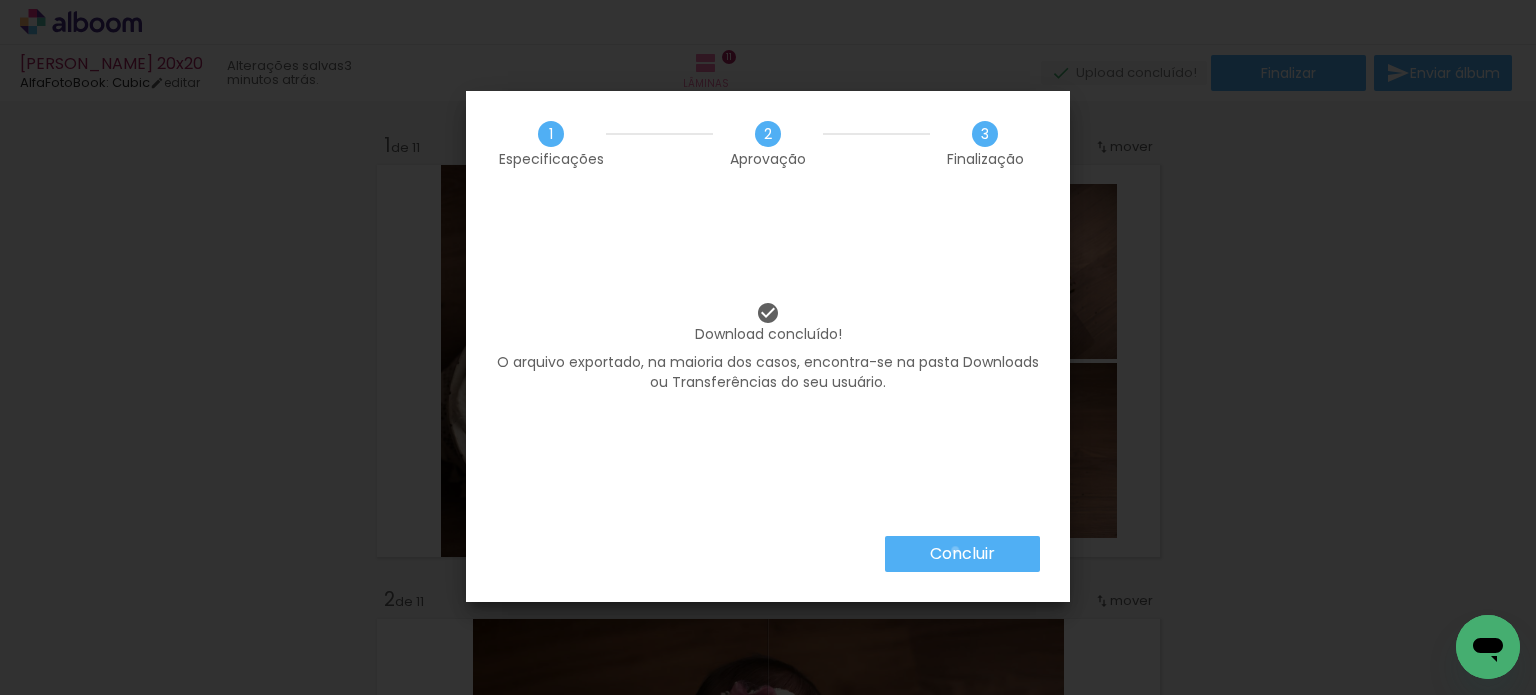 click on "Concluir" at bounding box center (0, 0) 